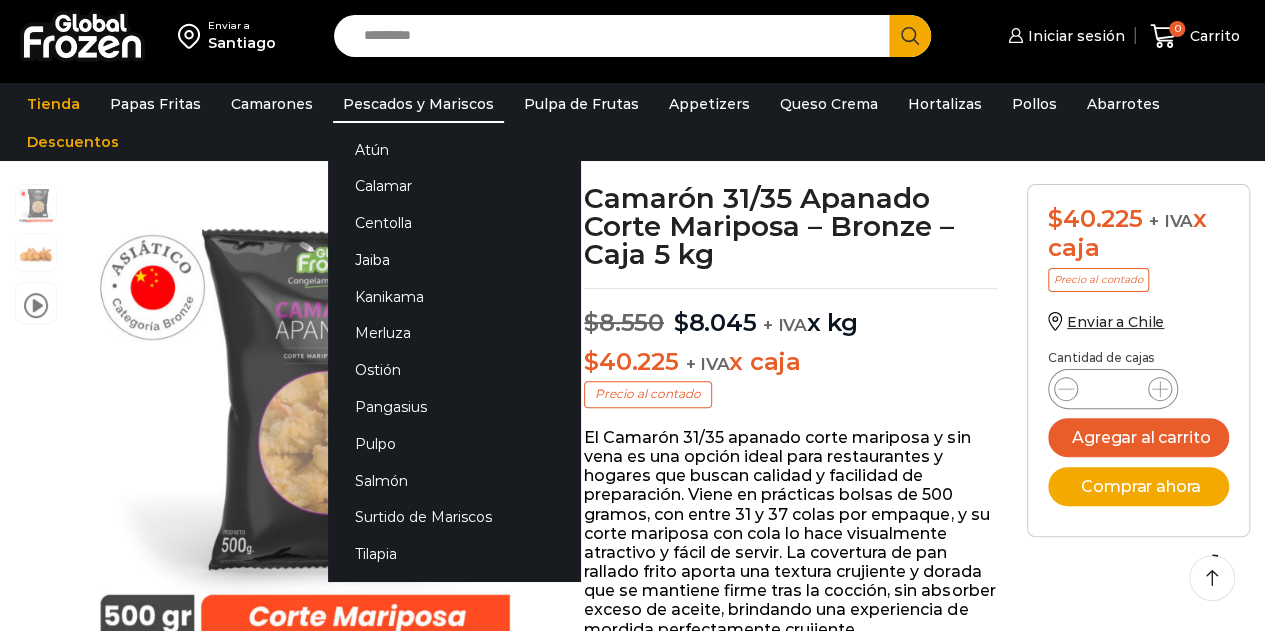 scroll, scrollTop: 101, scrollLeft: 0, axis: vertical 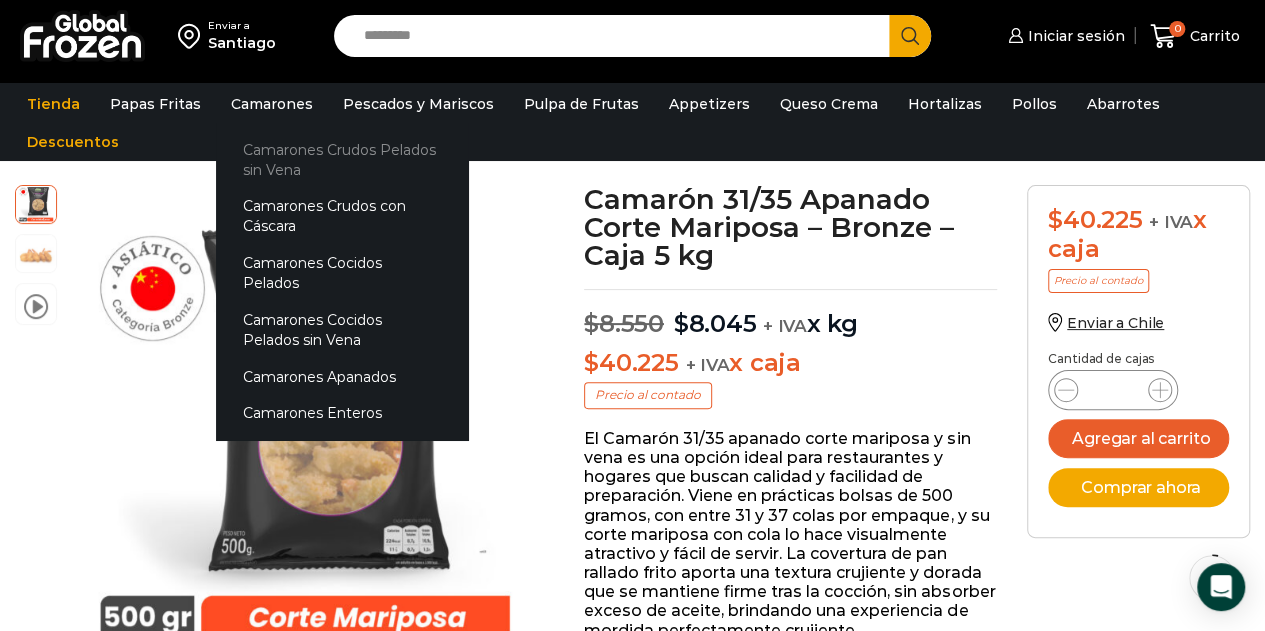 click on "Camarones Crudos Pelados sin Vena" at bounding box center [342, 159] 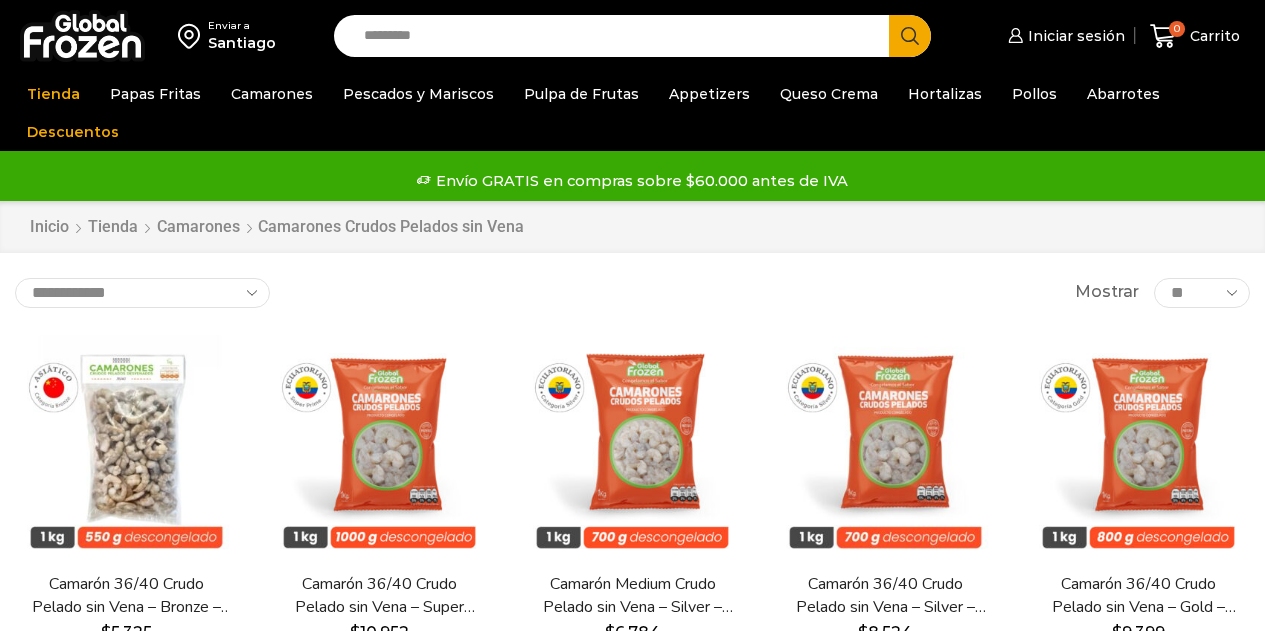 scroll, scrollTop: 0, scrollLeft: 0, axis: both 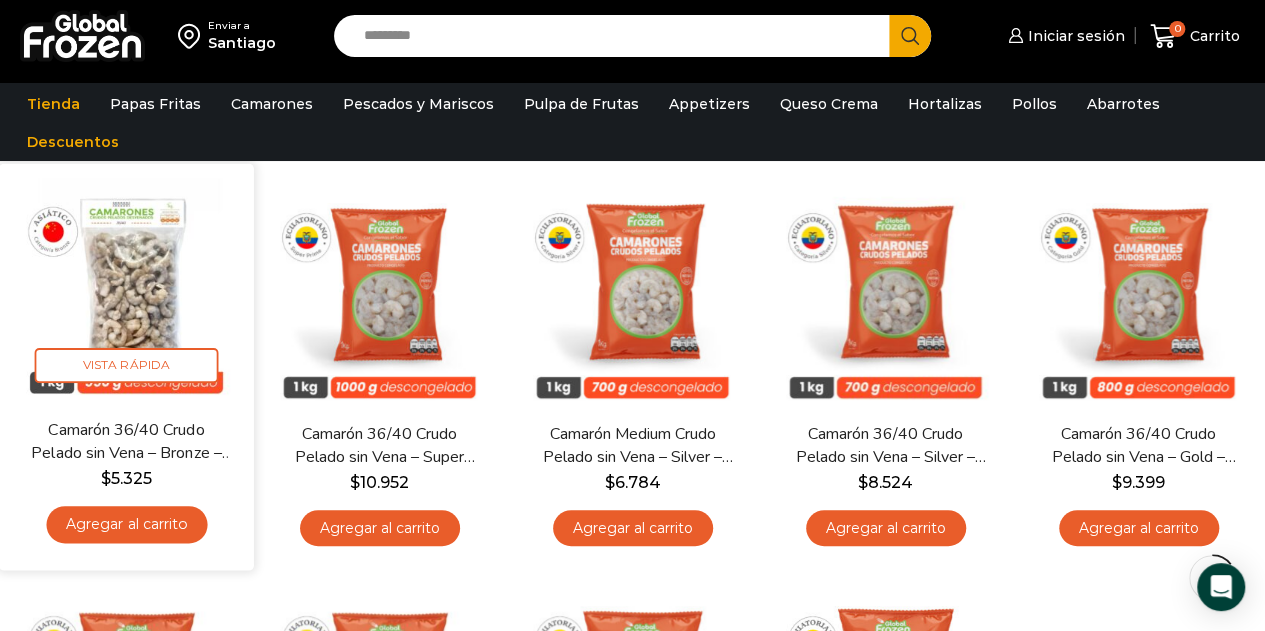 click at bounding box center (126, 290) 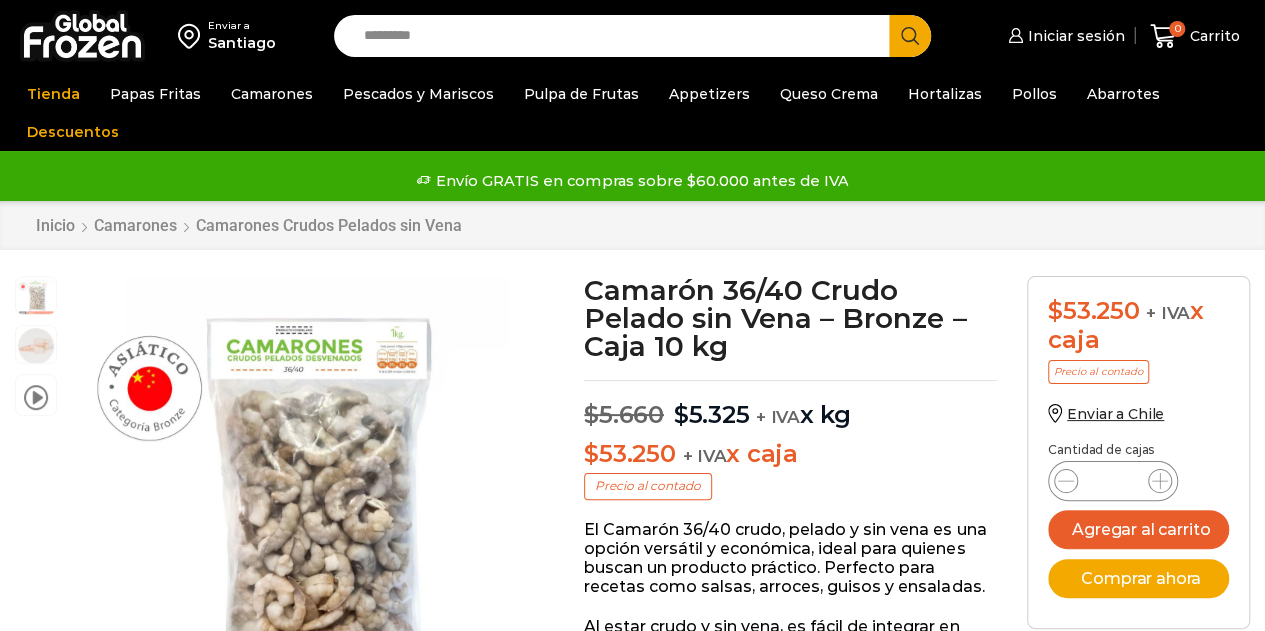 scroll, scrollTop: 1, scrollLeft: 0, axis: vertical 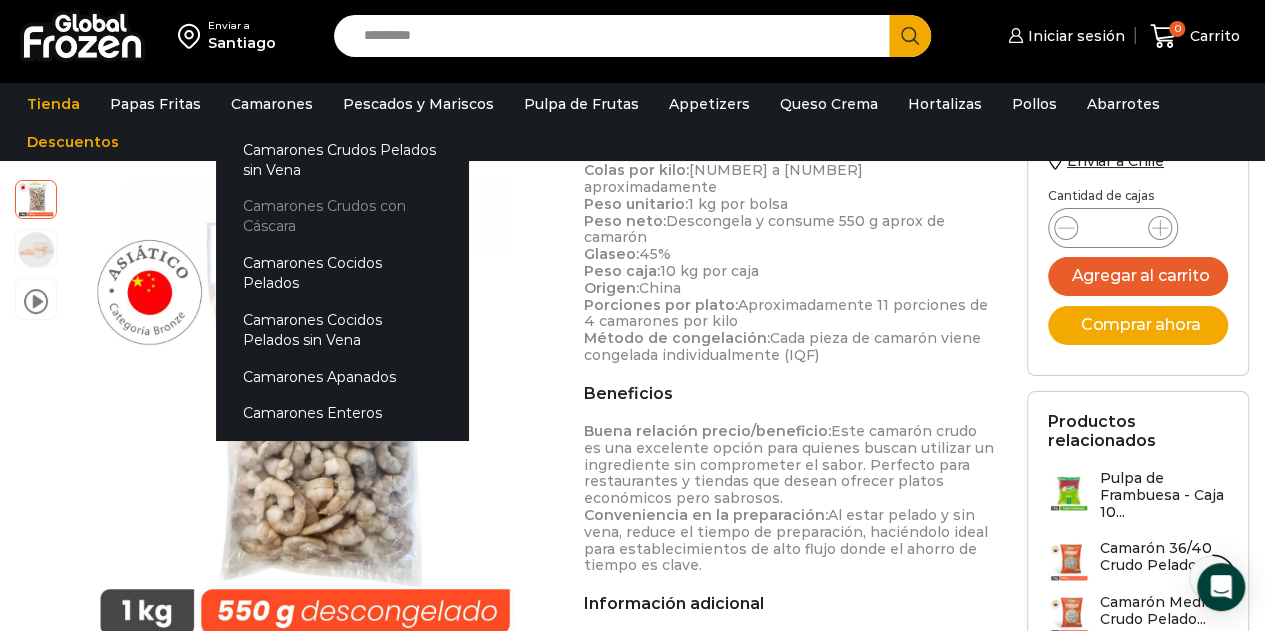 click on "Camarones Crudos con Cáscara" at bounding box center (342, 216) 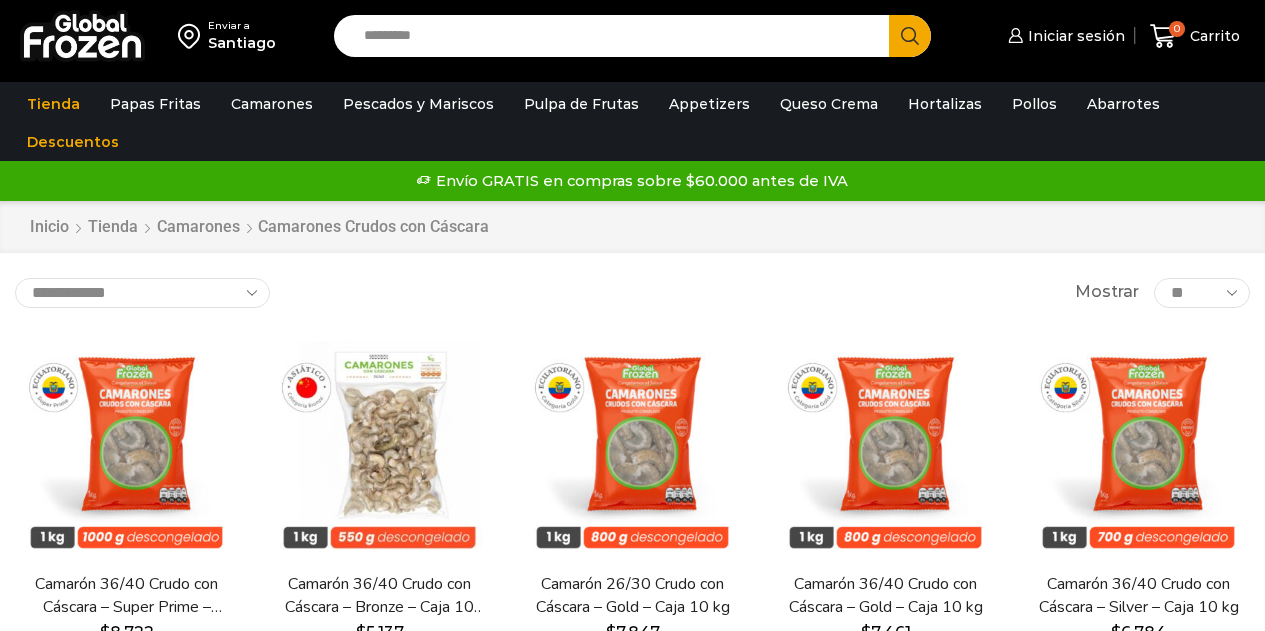 scroll, scrollTop: 0, scrollLeft: 0, axis: both 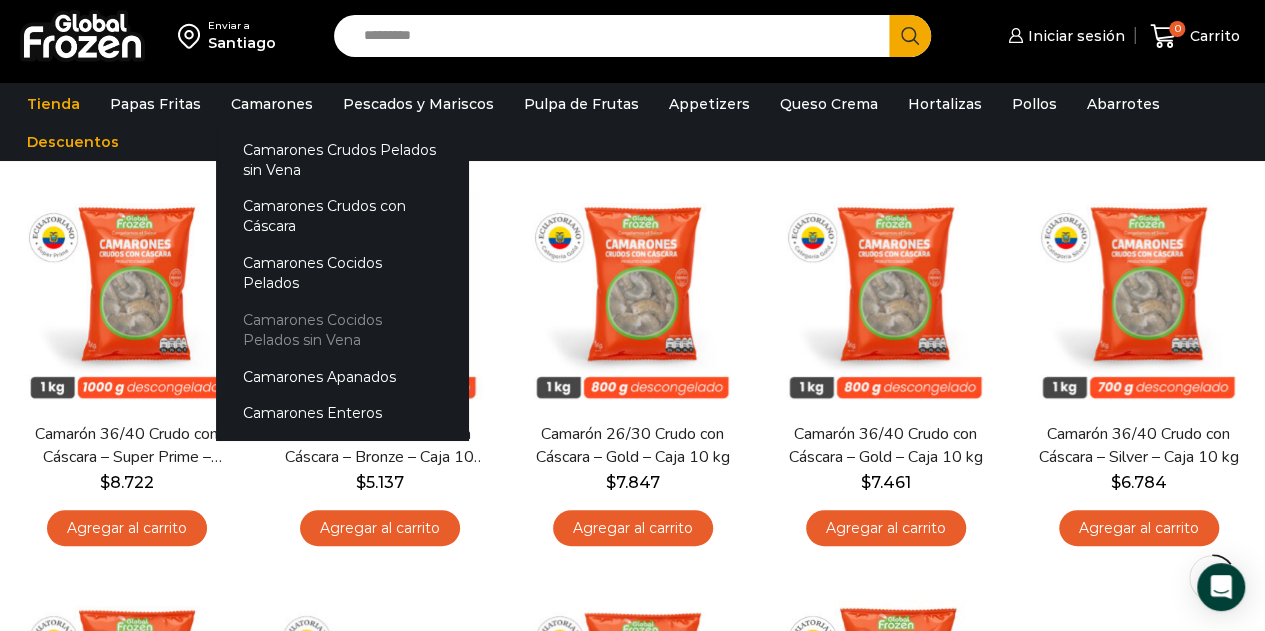 click on "Camarones Cocidos Pelados sin Vena" at bounding box center [342, 330] 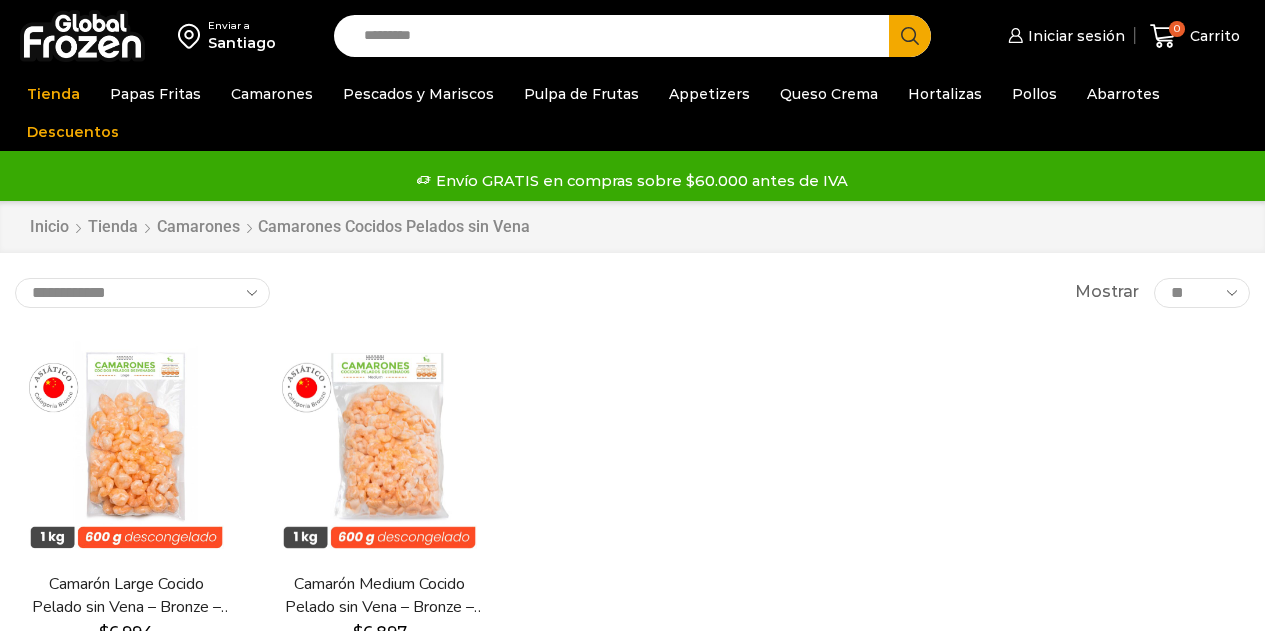 scroll, scrollTop: 0, scrollLeft: 0, axis: both 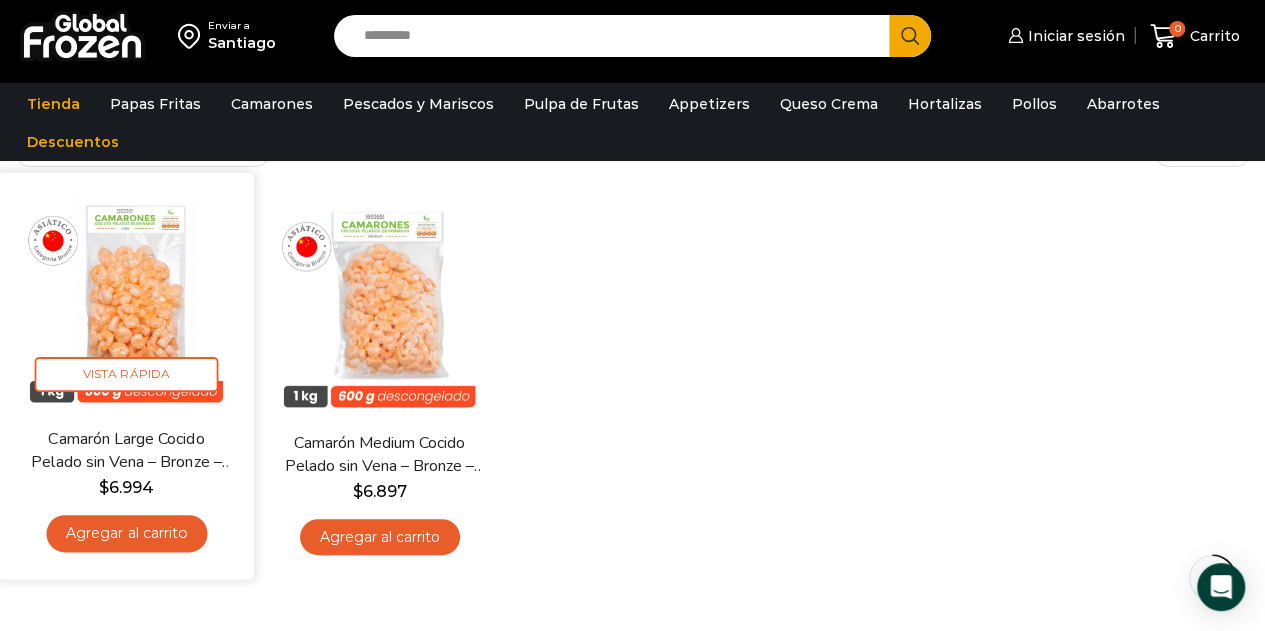click on "Camarón Large Cocido Pelado sin Vena – Bronze – Caja 10 kg" at bounding box center [126, 450] 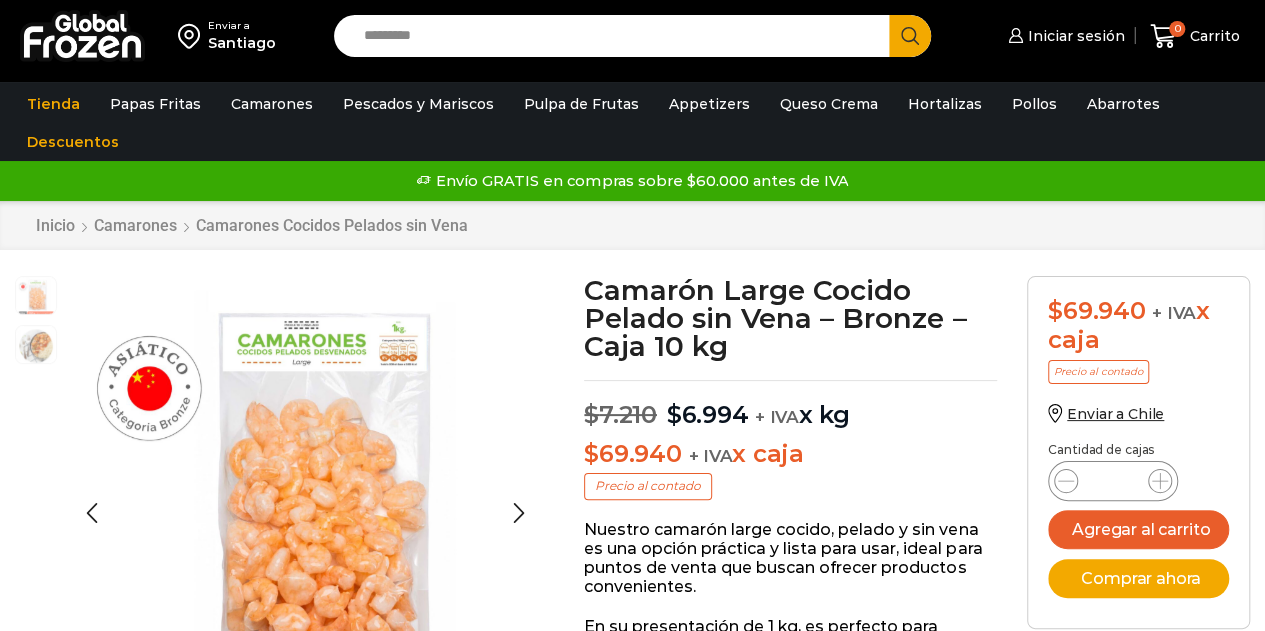scroll, scrollTop: 1, scrollLeft: 0, axis: vertical 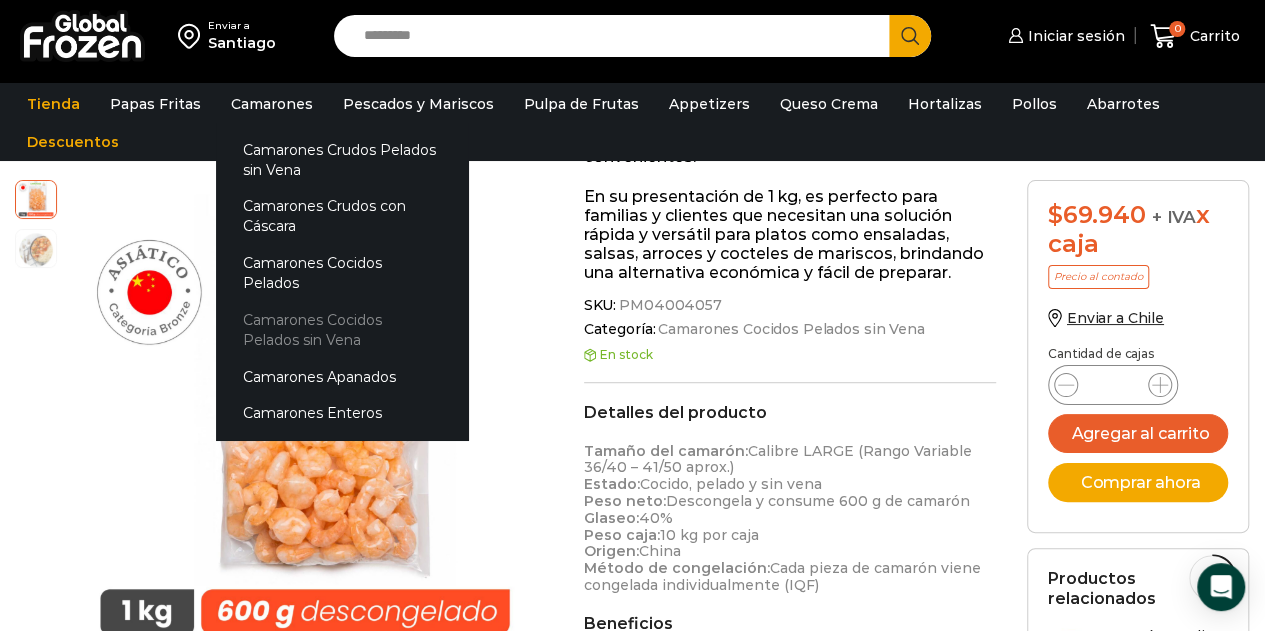 click on "Camarones Cocidos Pelados sin Vena" at bounding box center [342, 330] 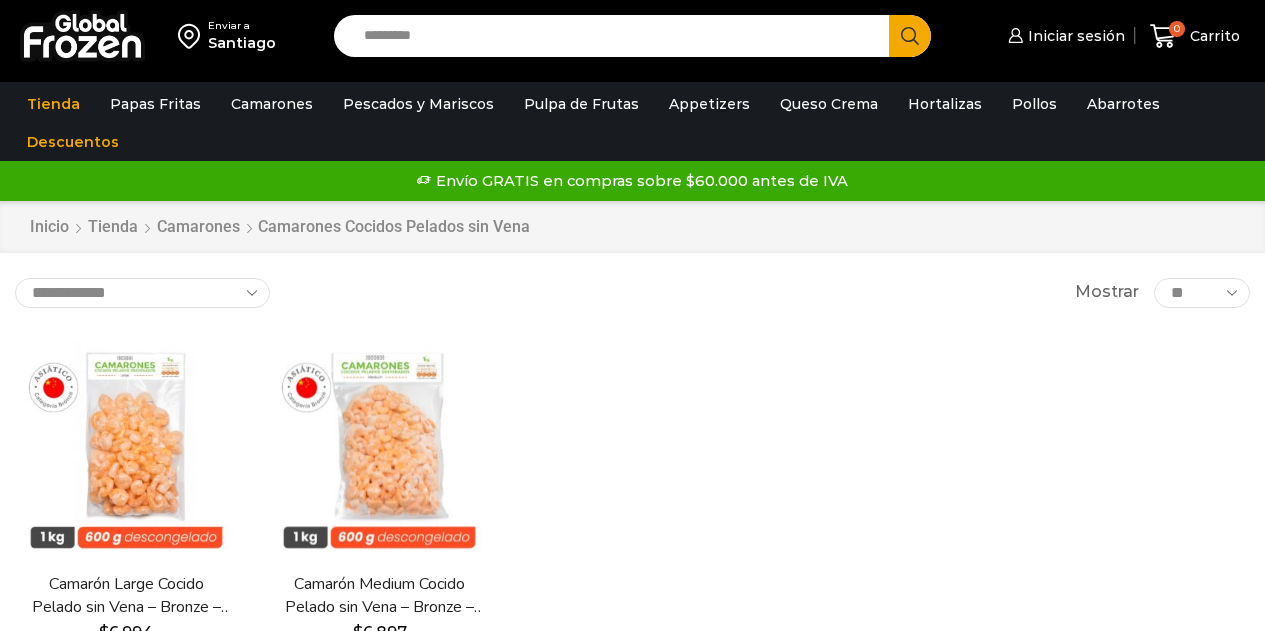 scroll, scrollTop: 0, scrollLeft: 0, axis: both 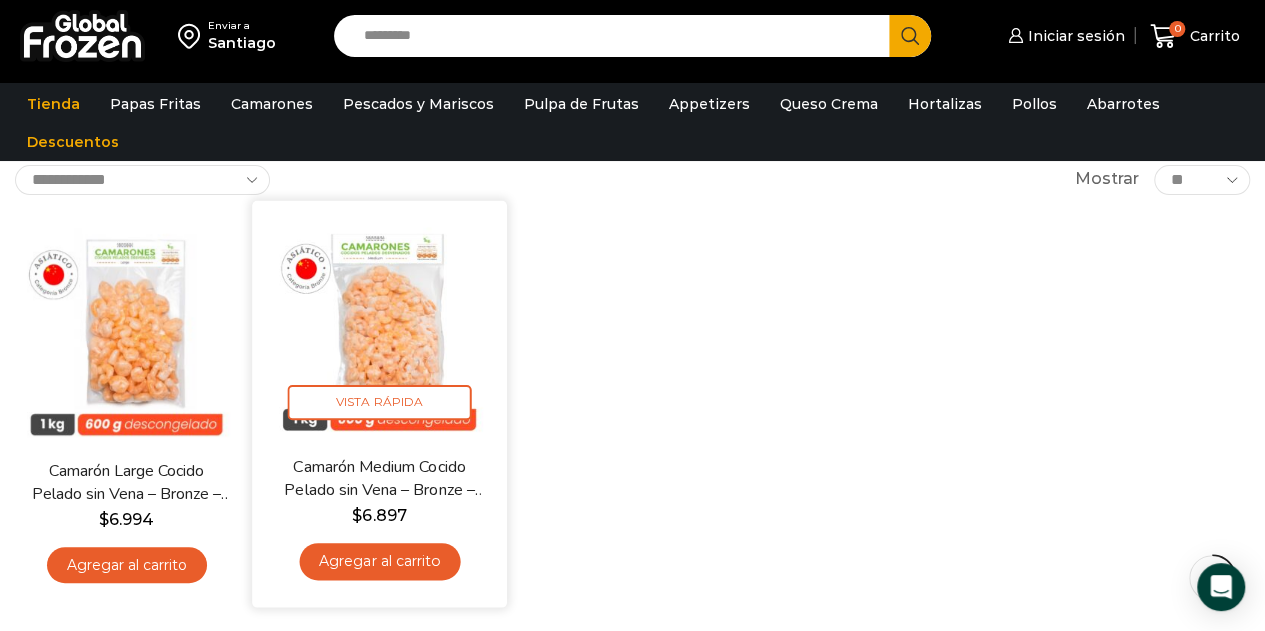 click at bounding box center [379, 327] 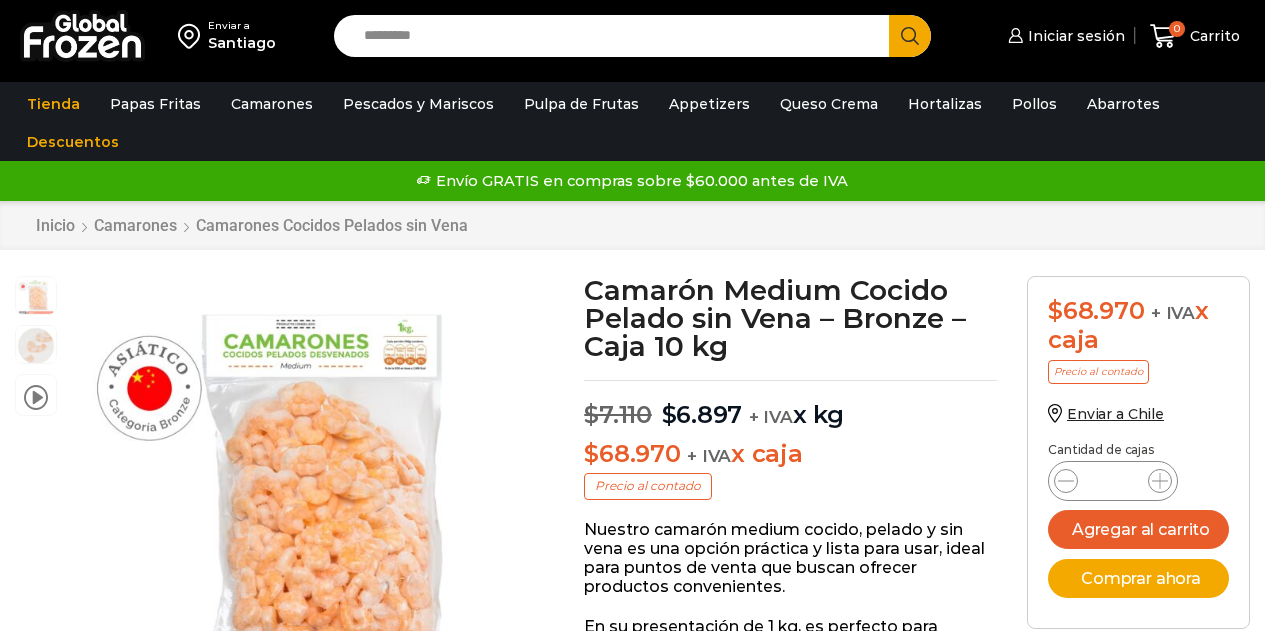 scroll, scrollTop: 1, scrollLeft: 0, axis: vertical 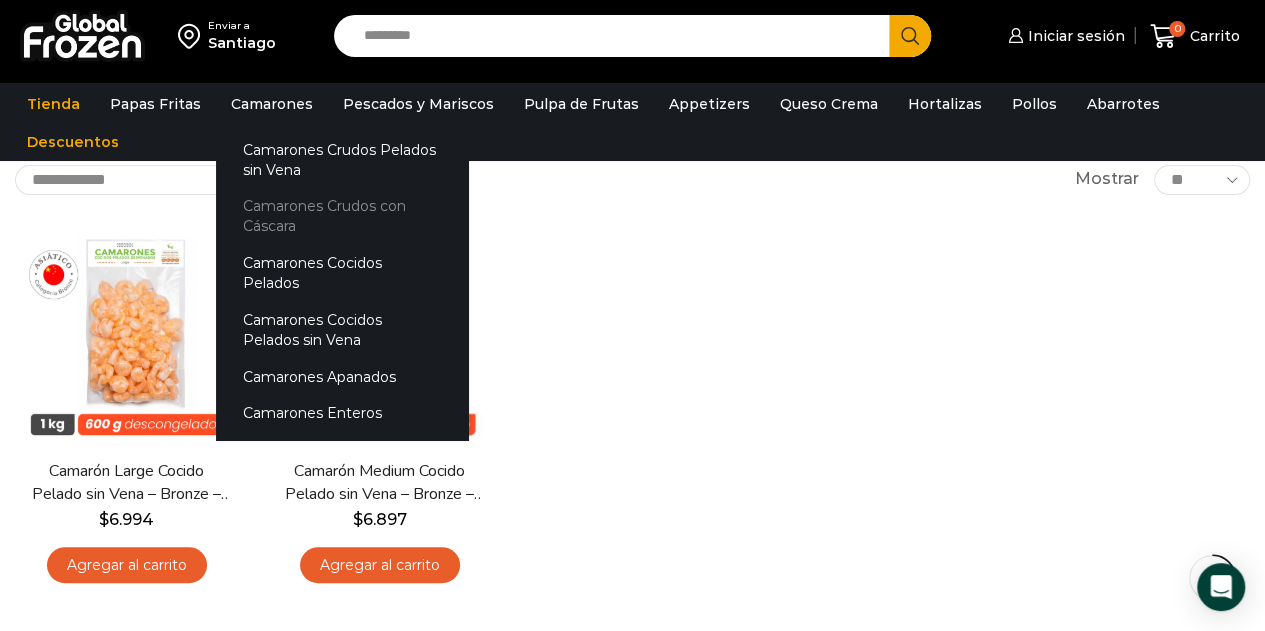 click on "Camarones Crudos con Cáscara" at bounding box center (342, 216) 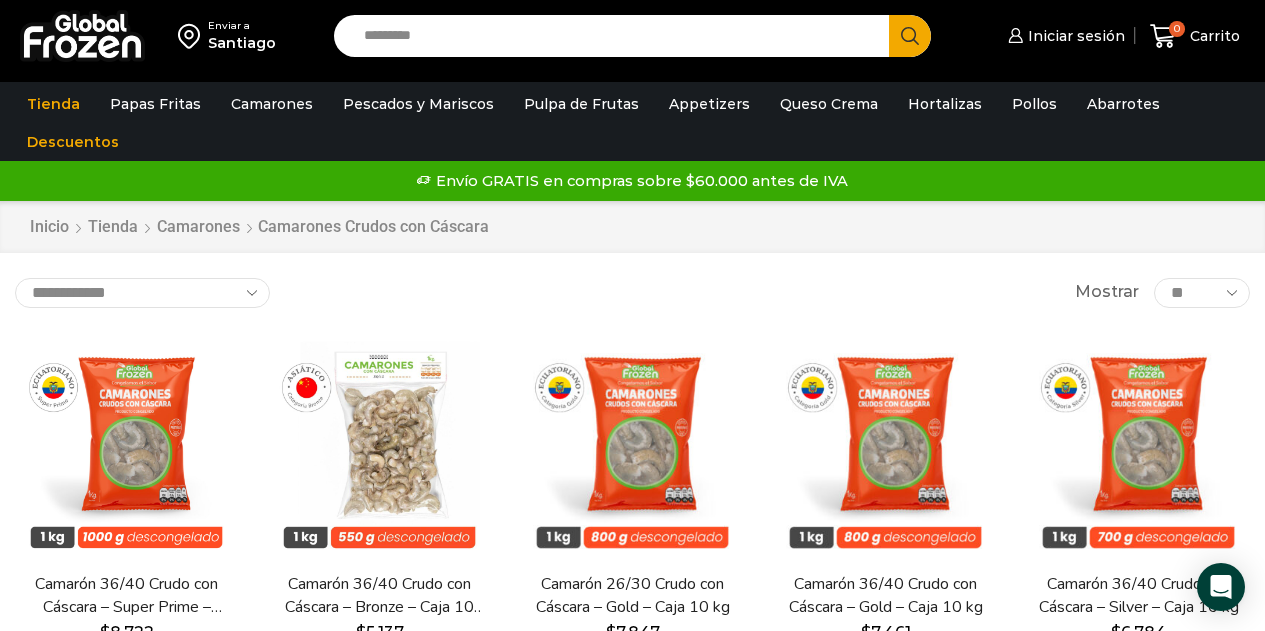 scroll, scrollTop: 0, scrollLeft: 0, axis: both 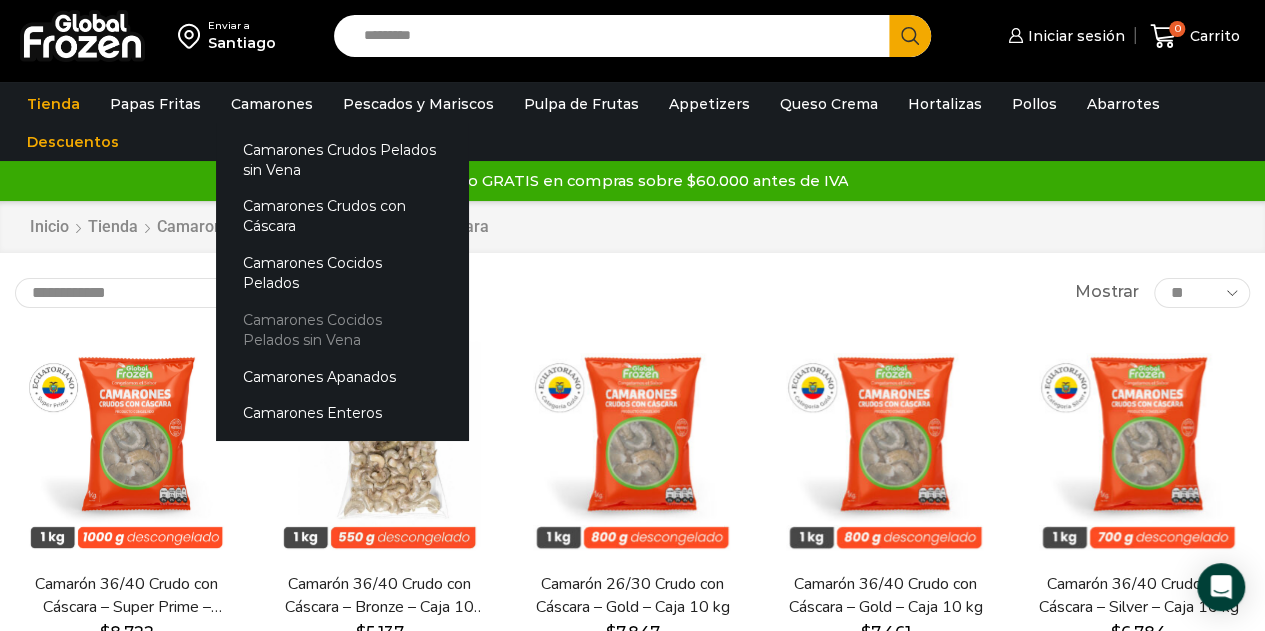 click on "Camarones Cocidos Pelados sin Vena" at bounding box center (342, 330) 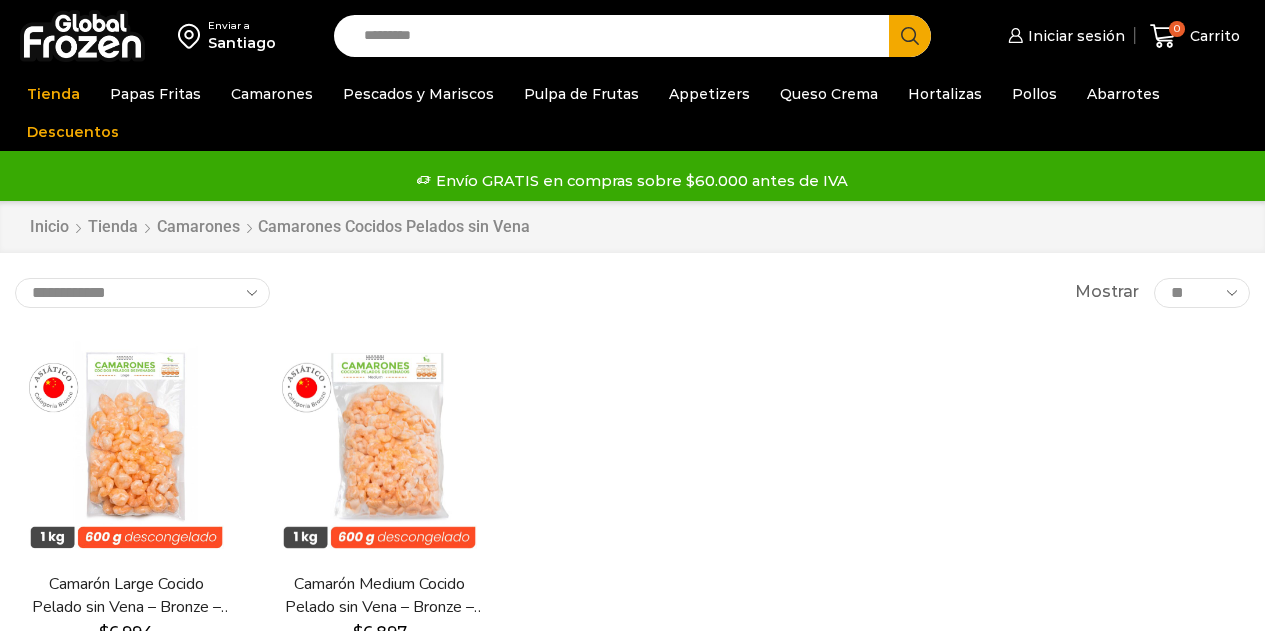 scroll, scrollTop: 0, scrollLeft: 0, axis: both 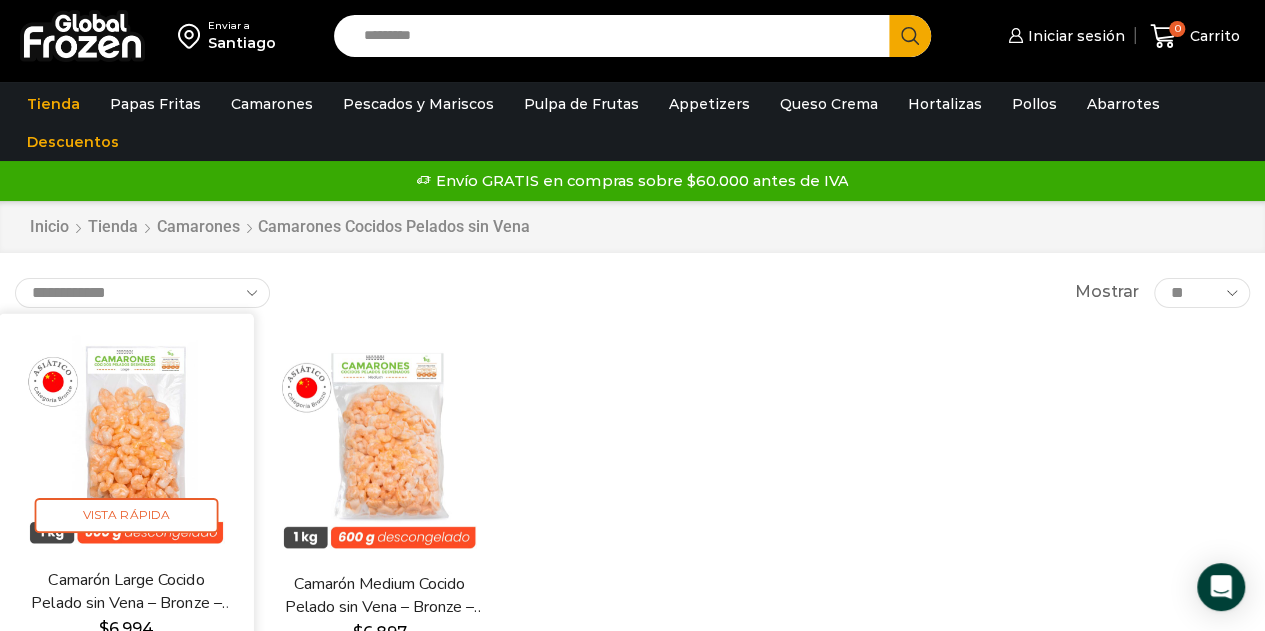 click at bounding box center (126, 440) 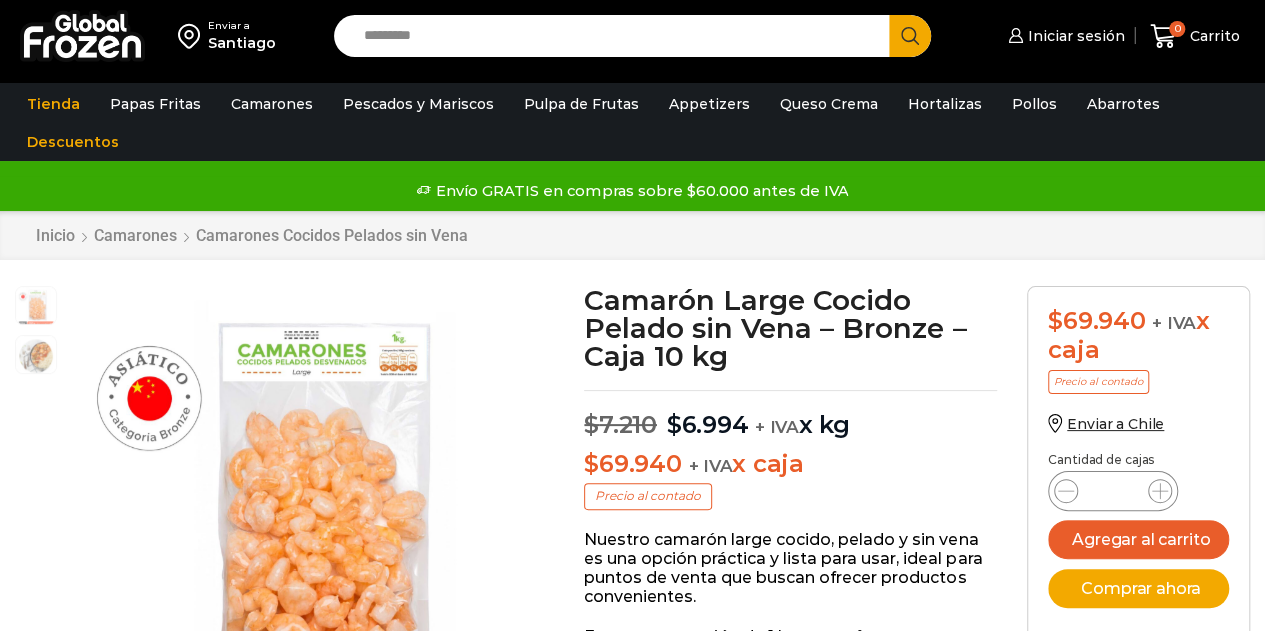scroll, scrollTop: 1, scrollLeft: 0, axis: vertical 